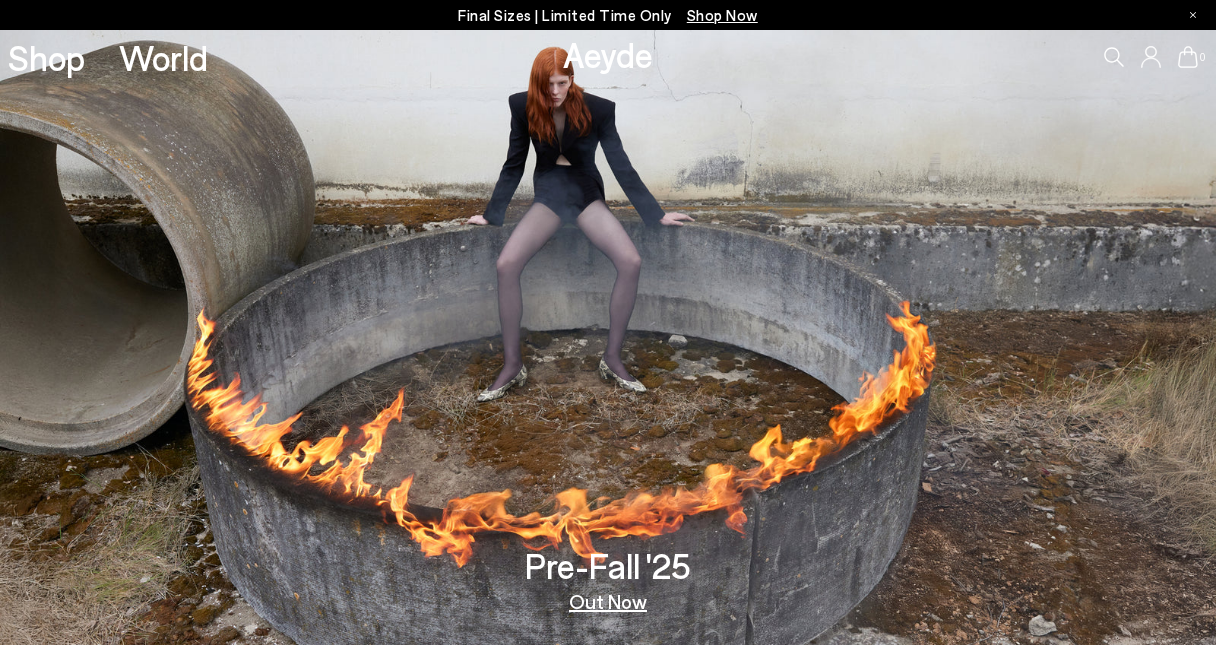 scroll, scrollTop: 0, scrollLeft: 0, axis: both 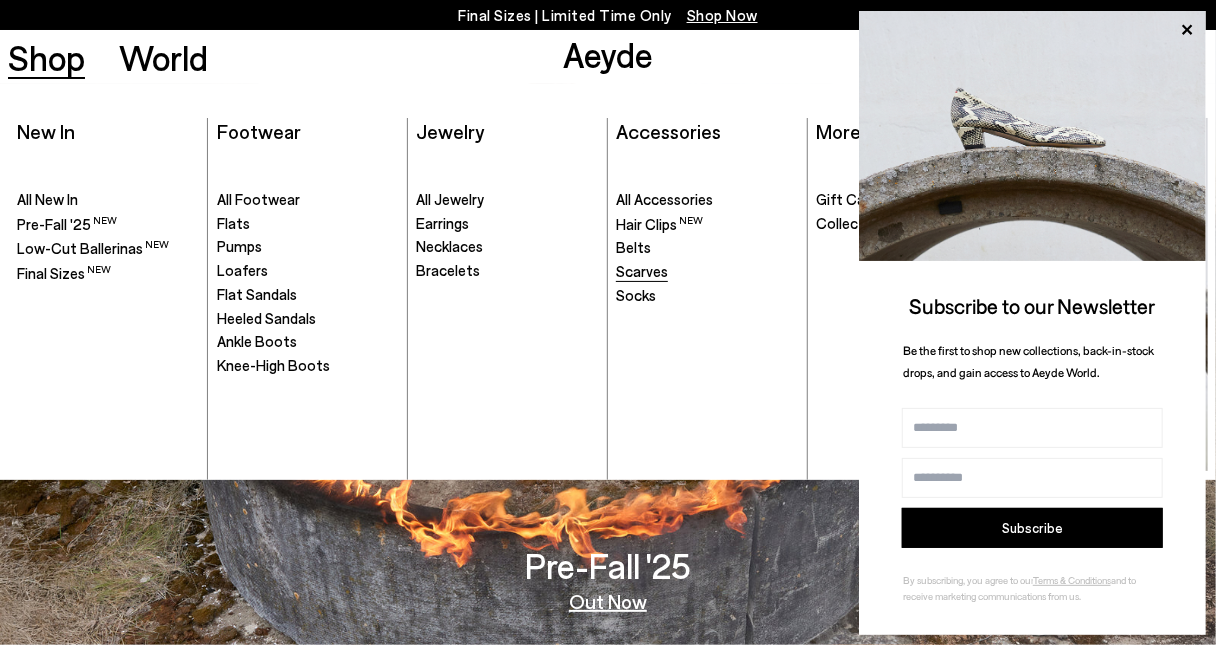 click on "Scarves" at bounding box center (642, 271) 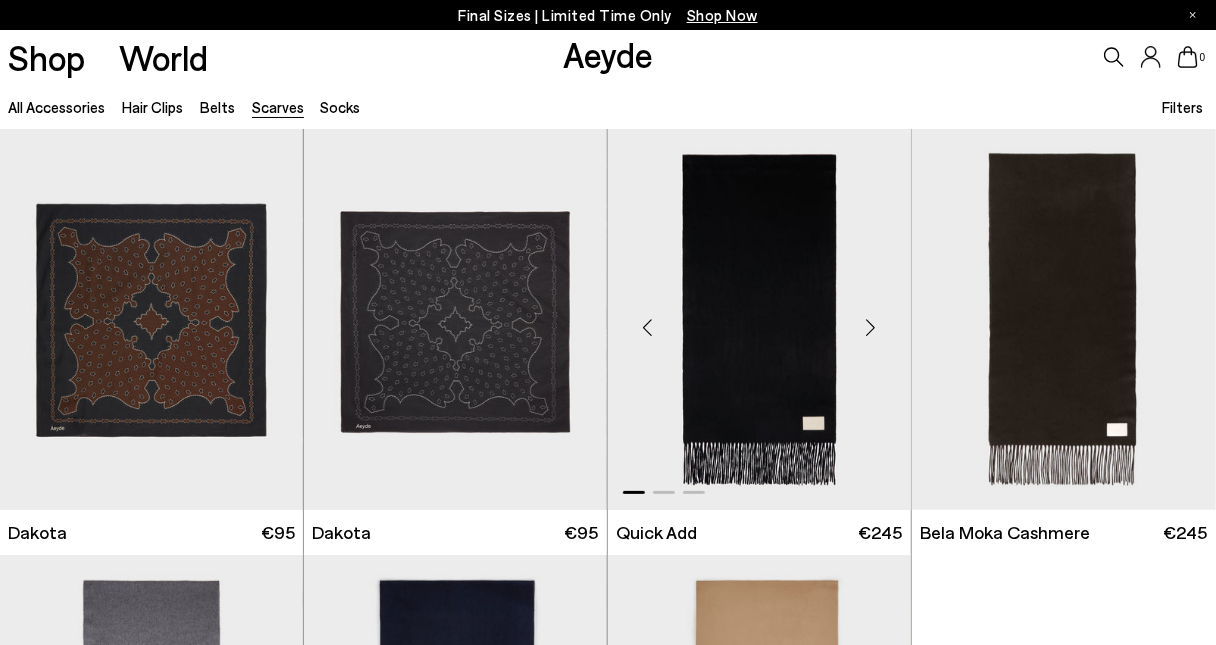 scroll, scrollTop: 14, scrollLeft: 0, axis: vertical 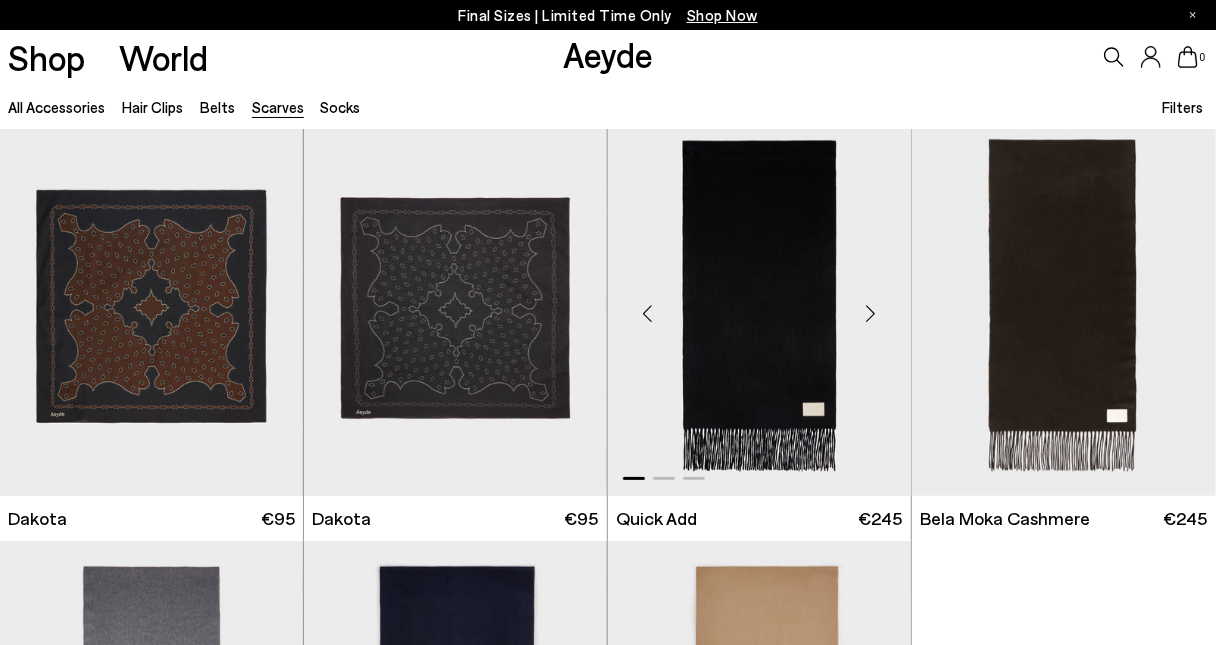click at bounding box center (871, 314) 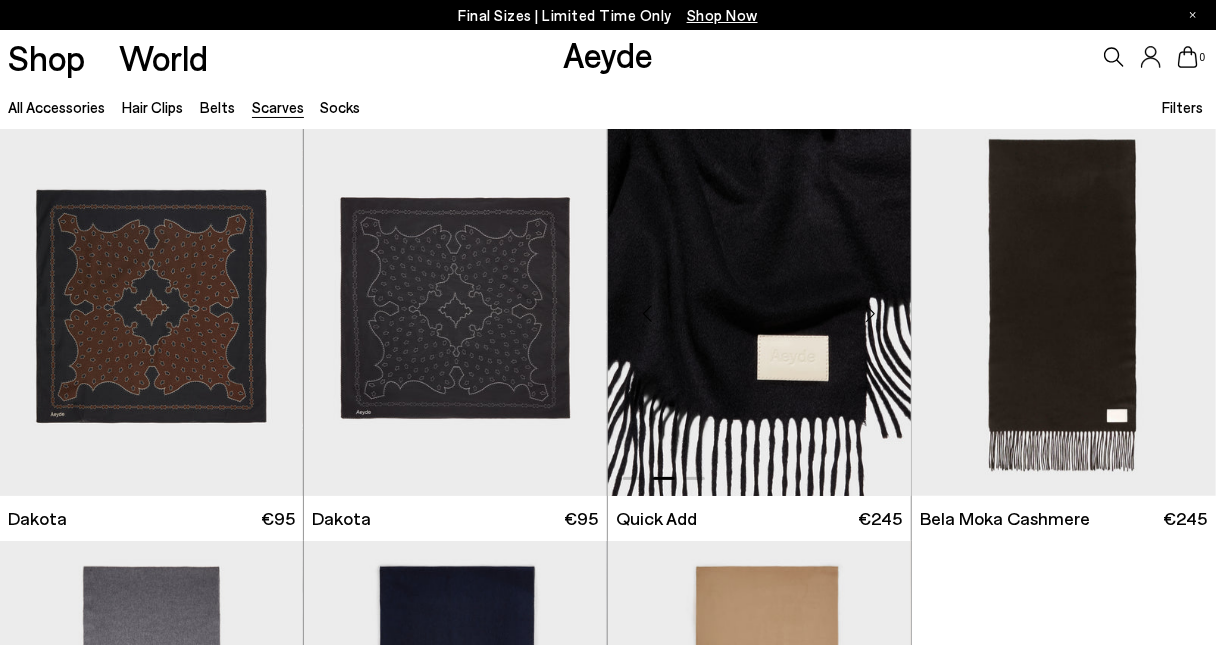 click at bounding box center [871, 314] 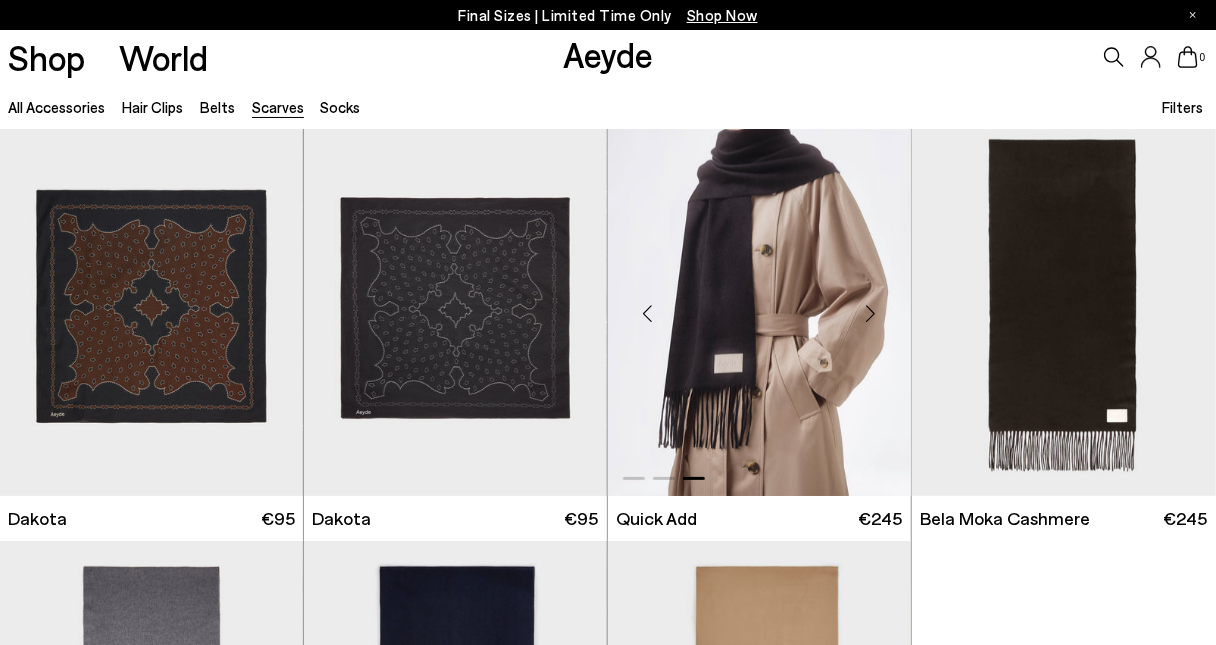 click at bounding box center (871, 314) 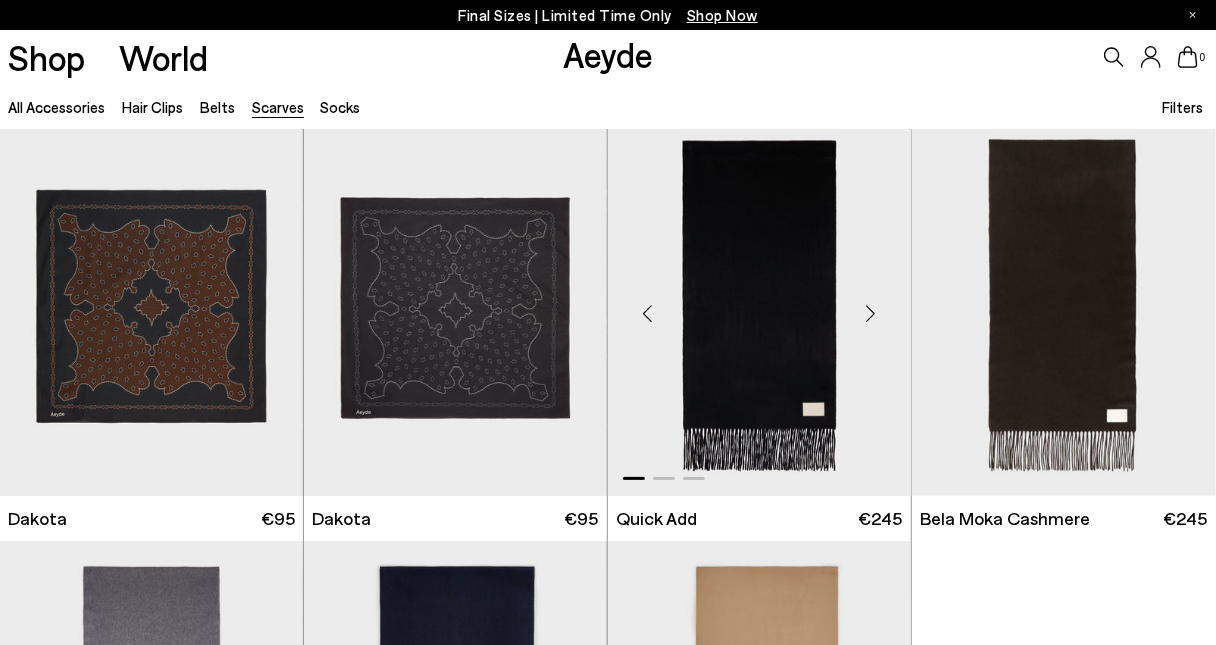 click at bounding box center [648, 314] 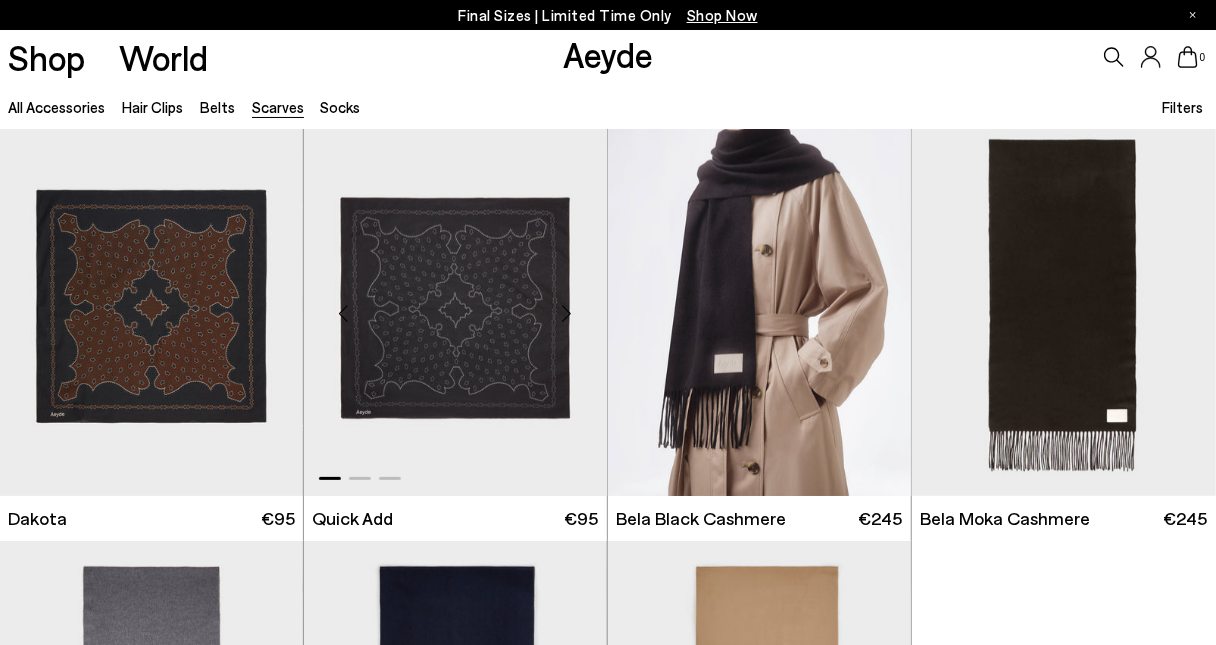 scroll, scrollTop: 0, scrollLeft: 0, axis: both 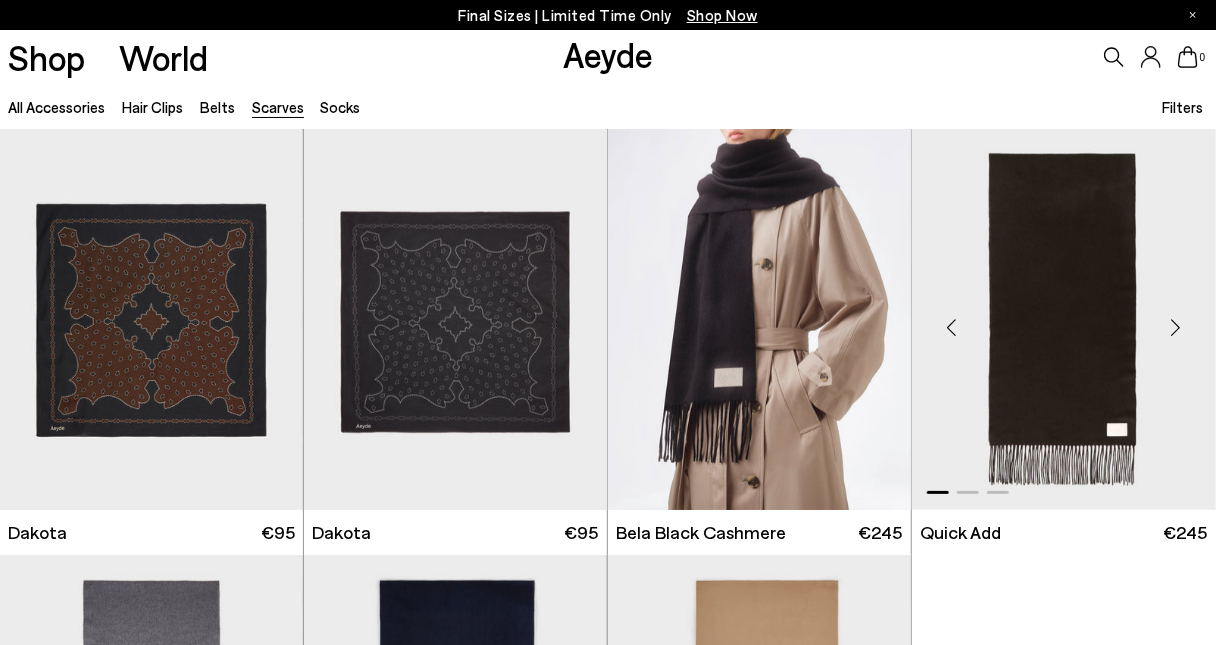 click at bounding box center [952, 328] 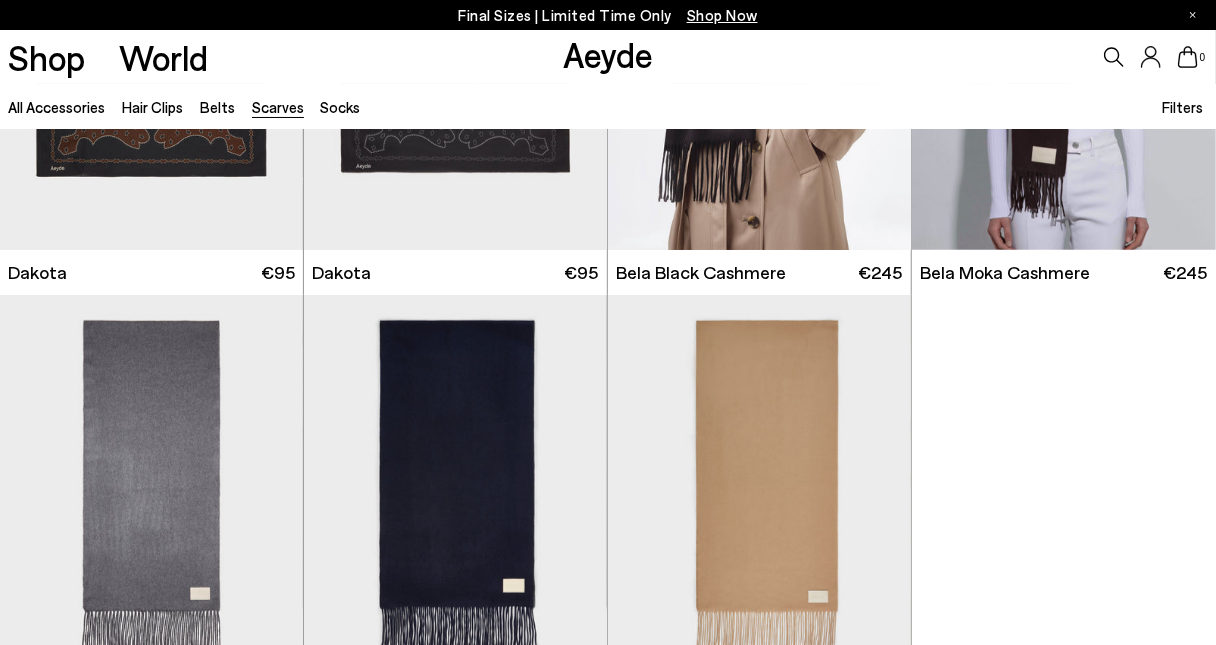 scroll, scrollTop: 388, scrollLeft: 0, axis: vertical 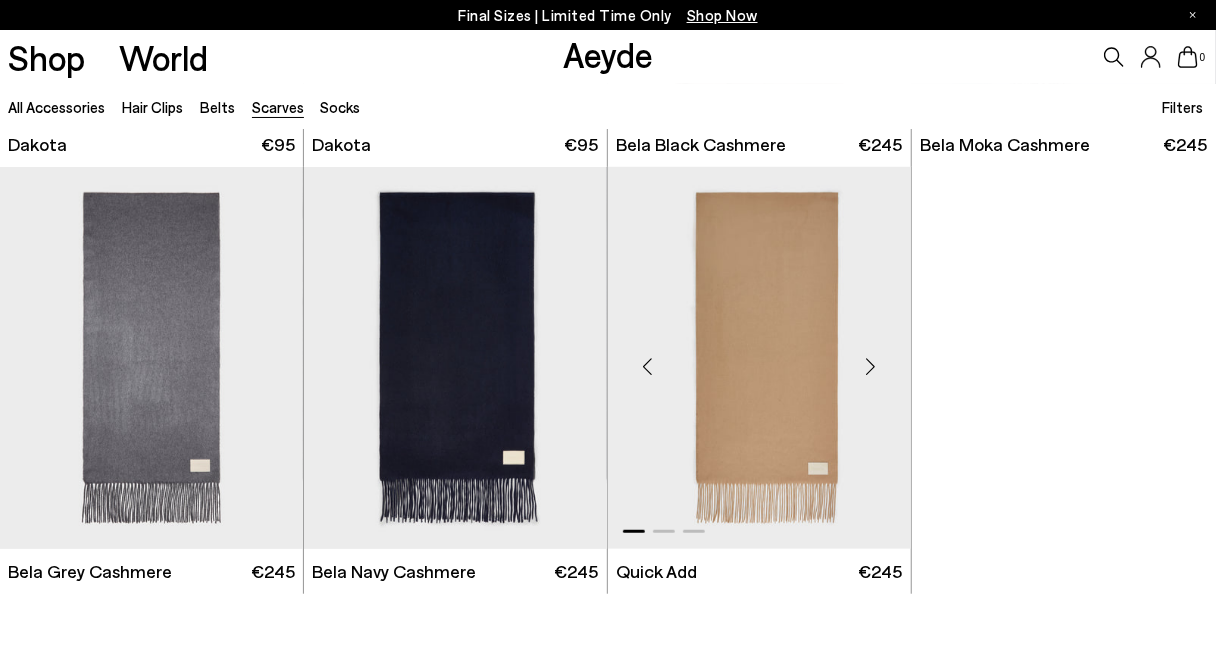 click at bounding box center [648, 366] 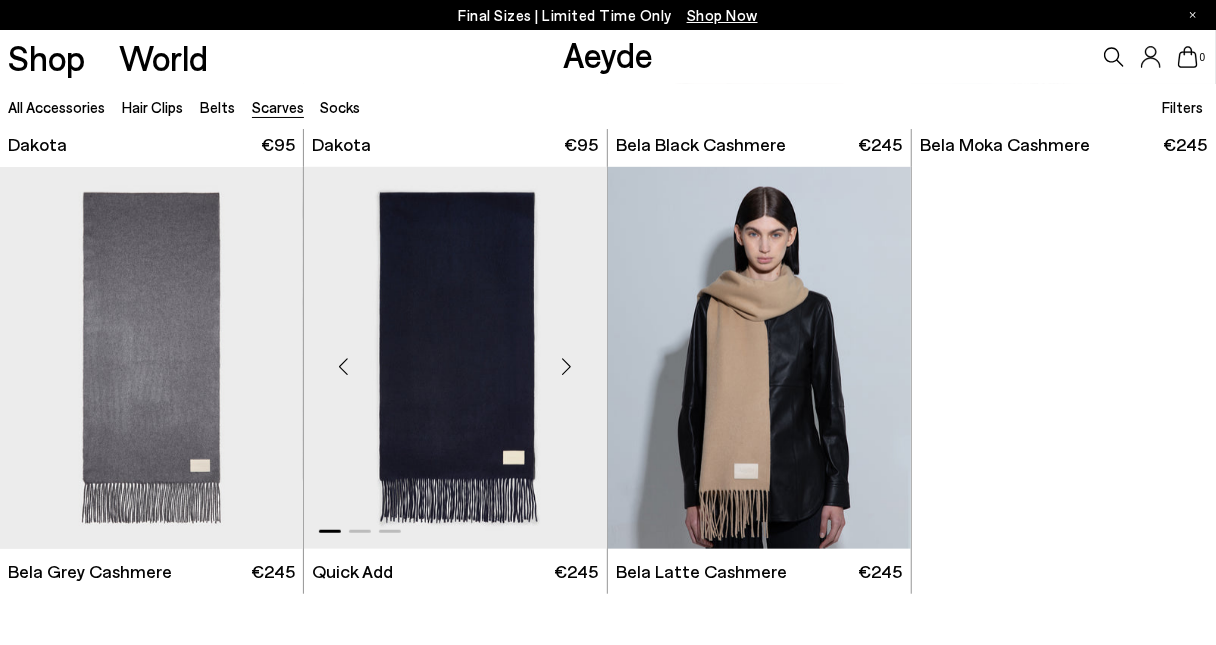 click at bounding box center (344, 366) 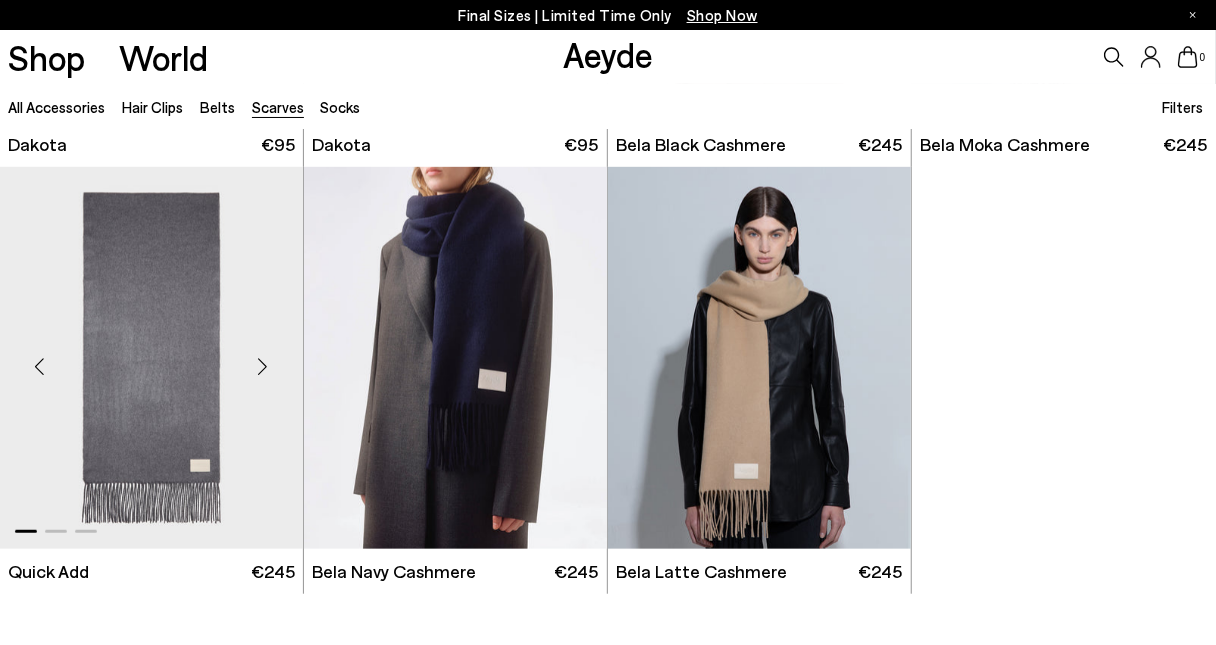 click at bounding box center (40, 366) 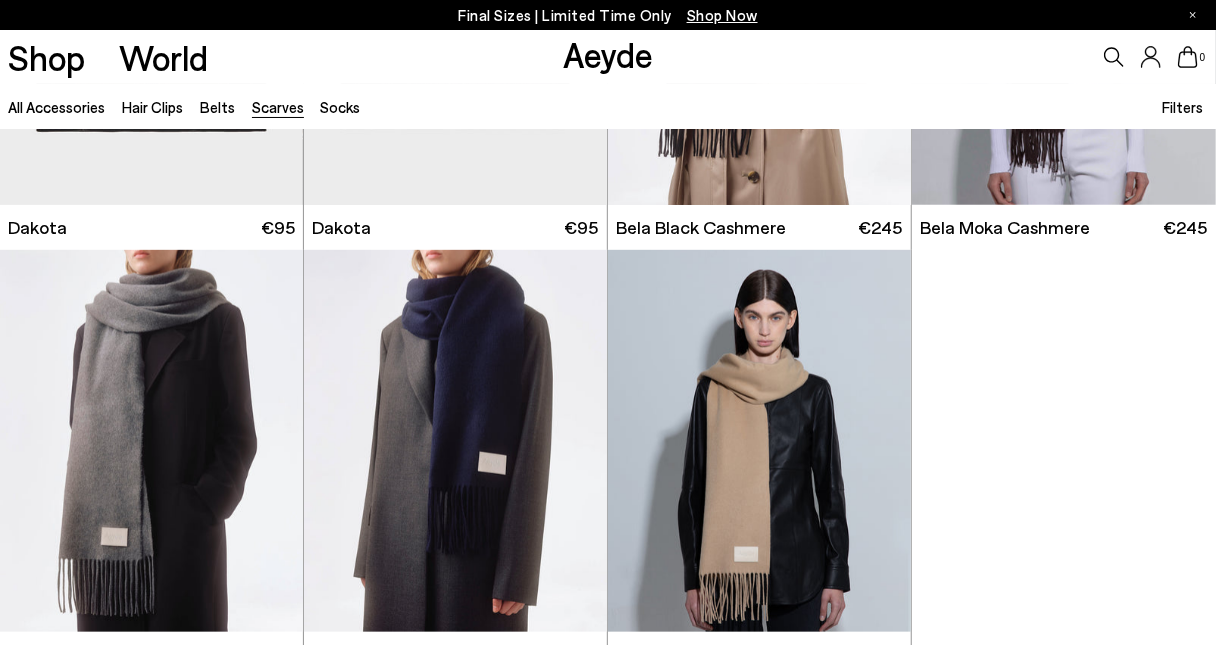 scroll, scrollTop: 170, scrollLeft: 0, axis: vertical 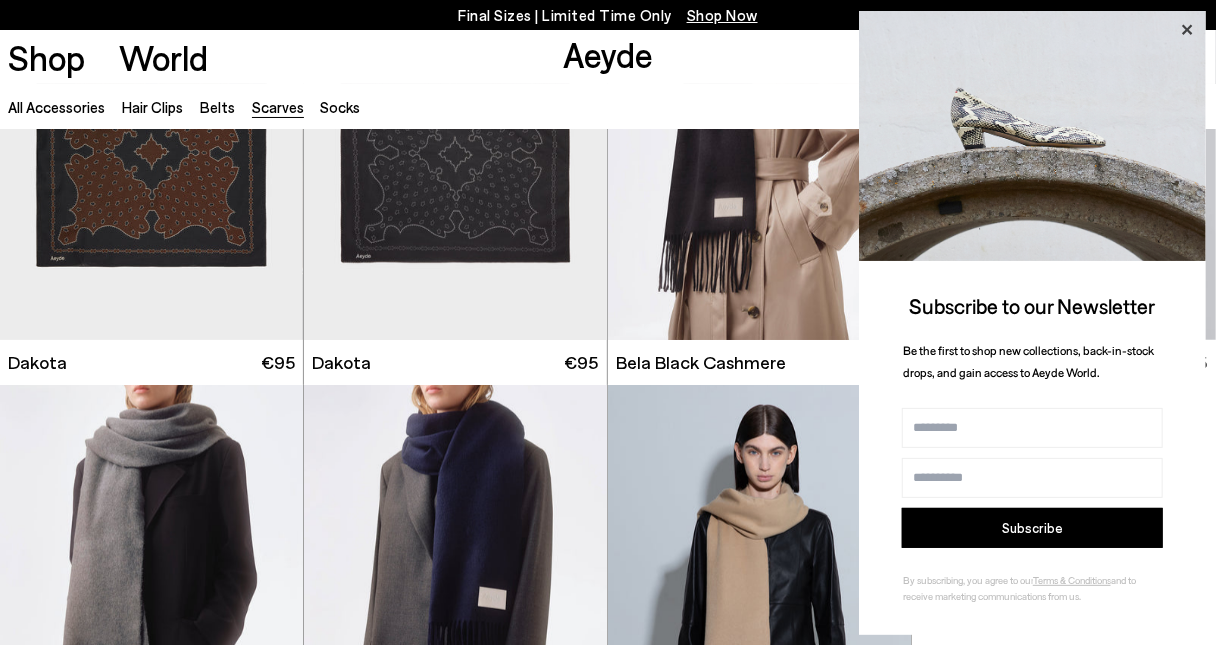 click 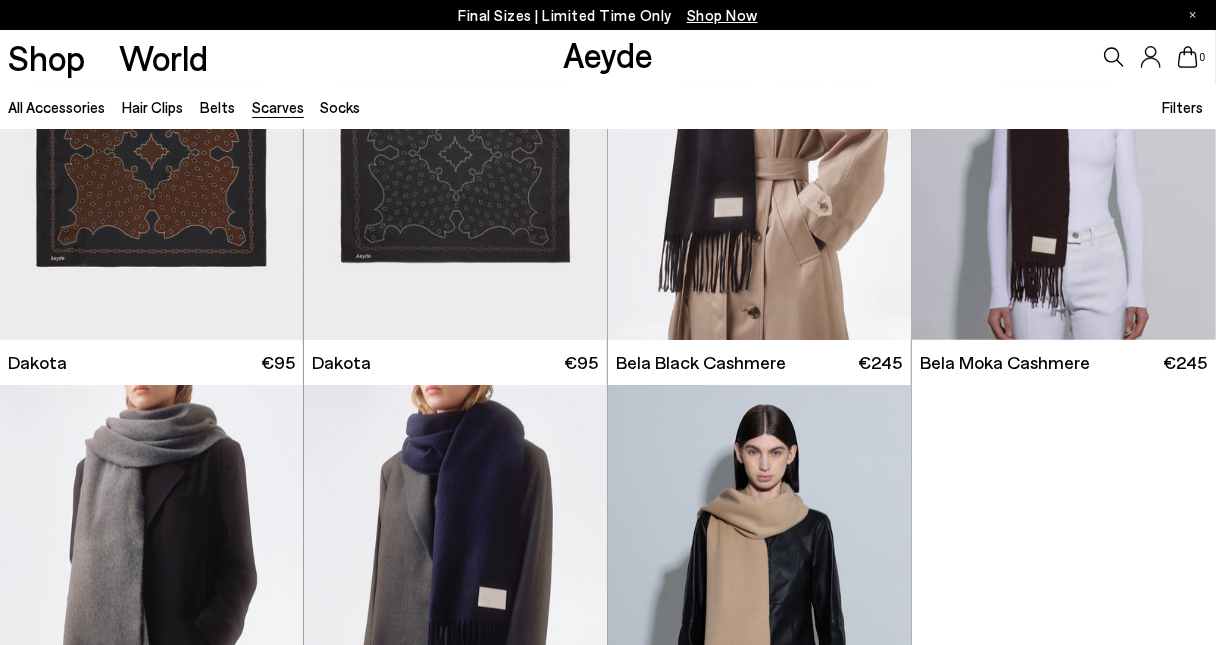click 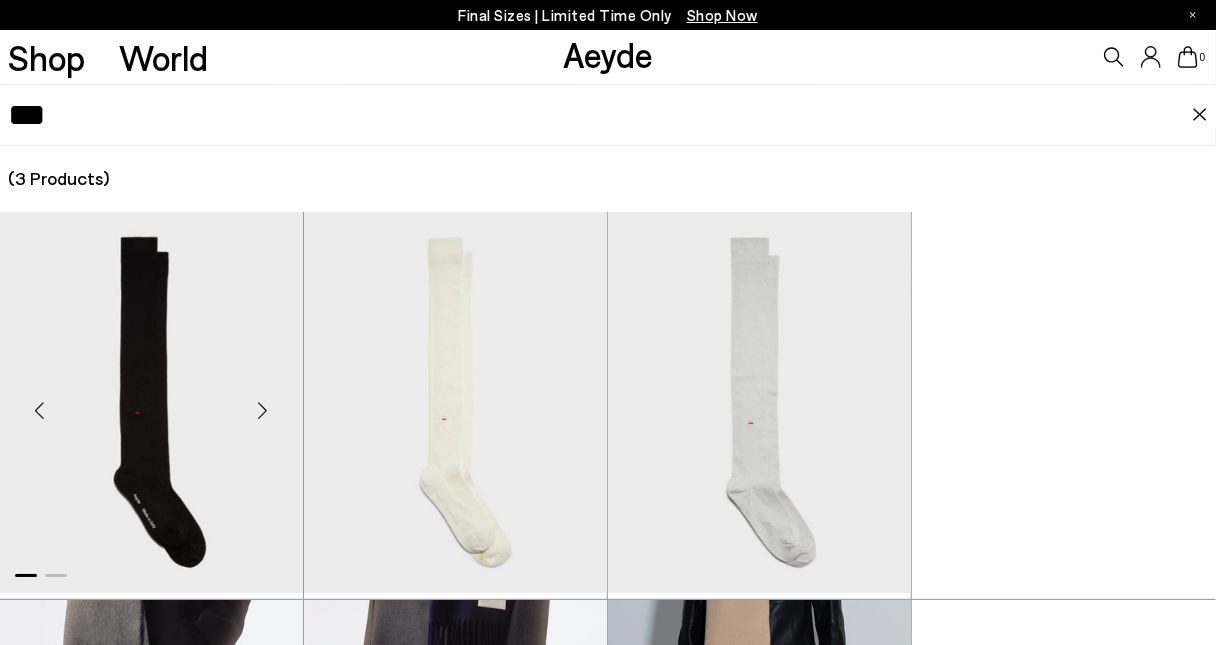 type on "***" 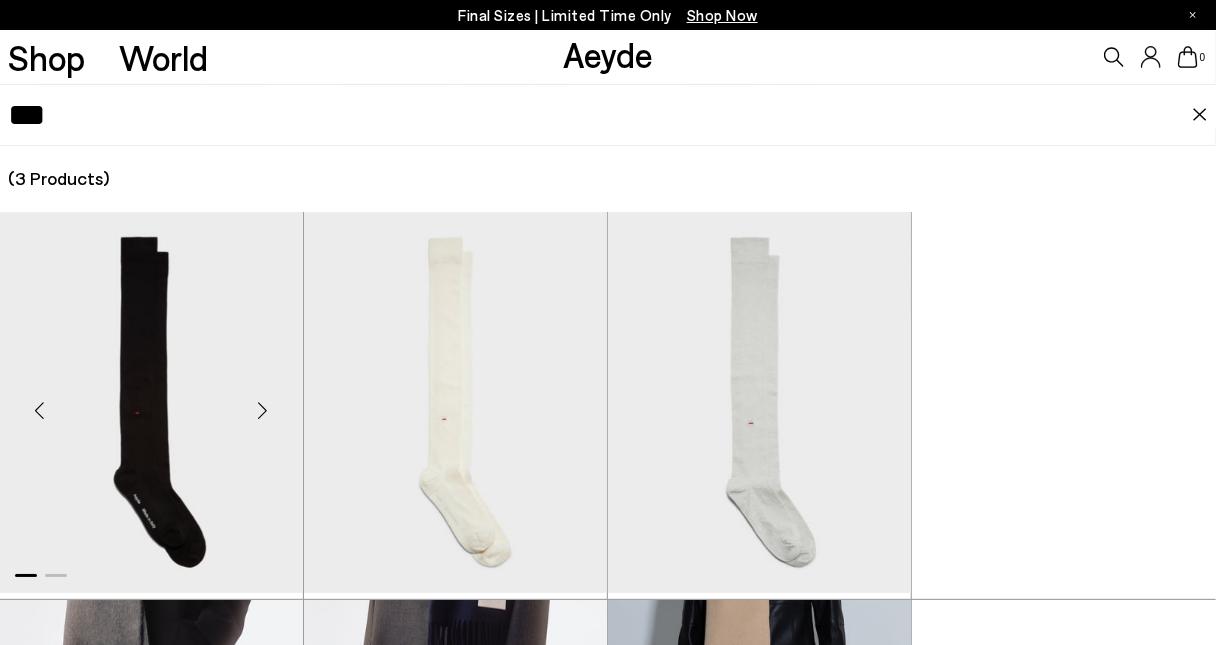click at bounding box center (263, 410) 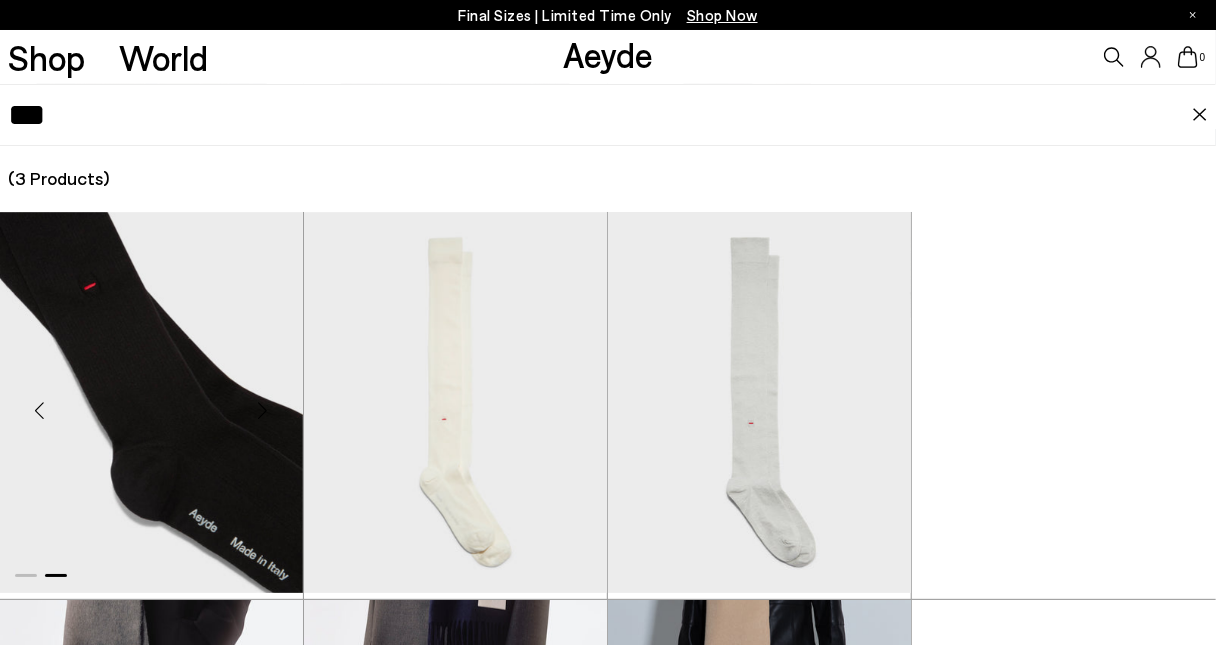 click at bounding box center (263, 410) 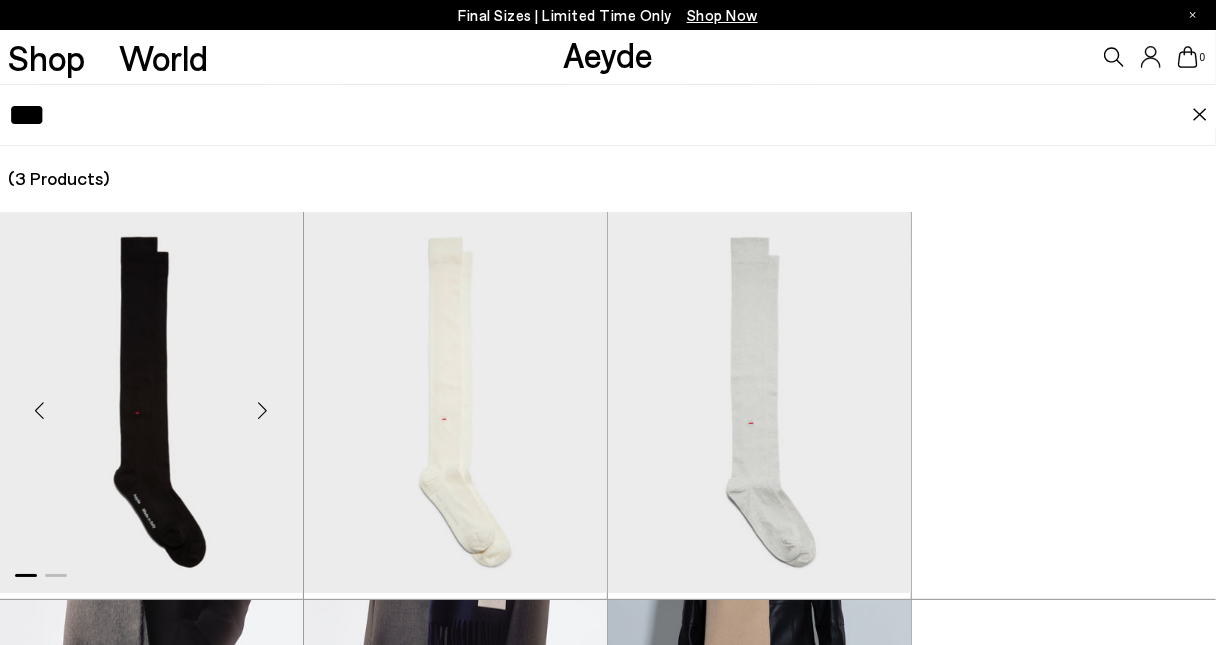 click at bounding box center [263, 410] 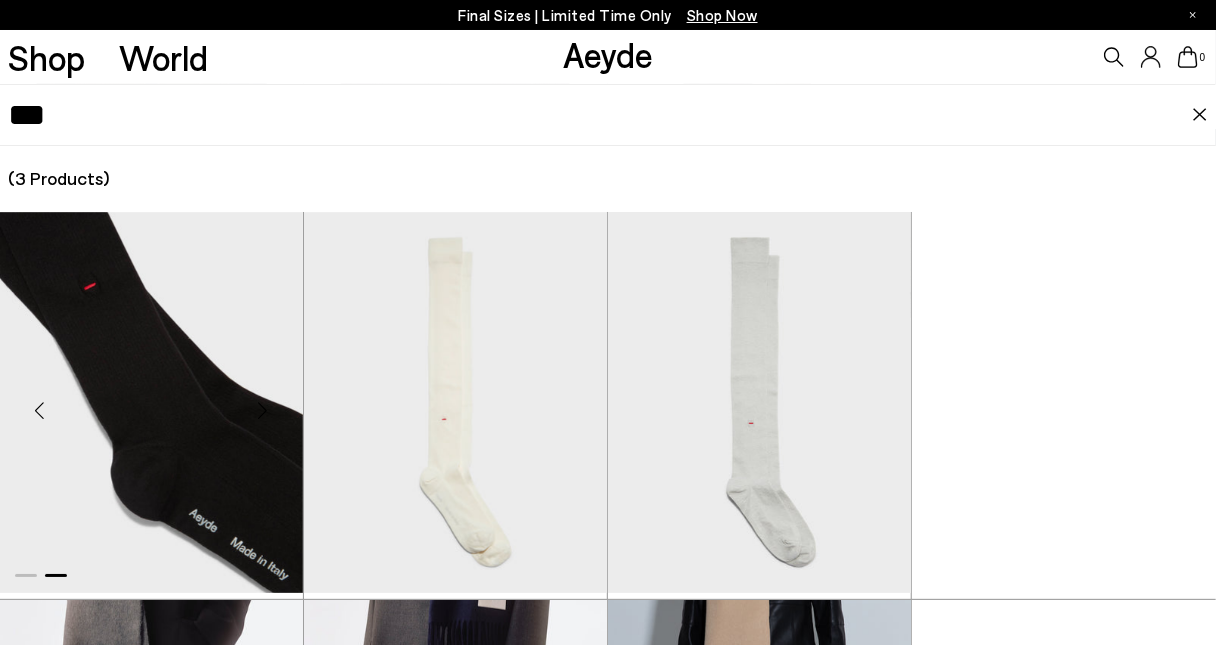 scroll, scrollTop: 88, scrollLeft: 0, axis: vertical 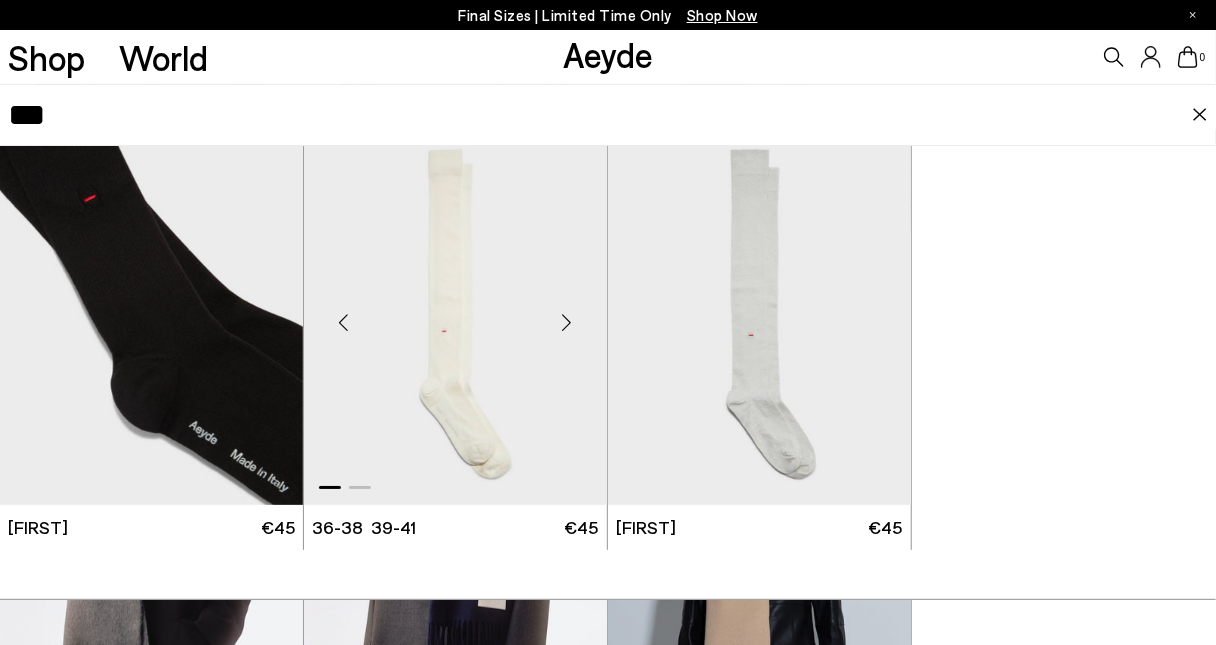 click at bounding box center [344, 322] 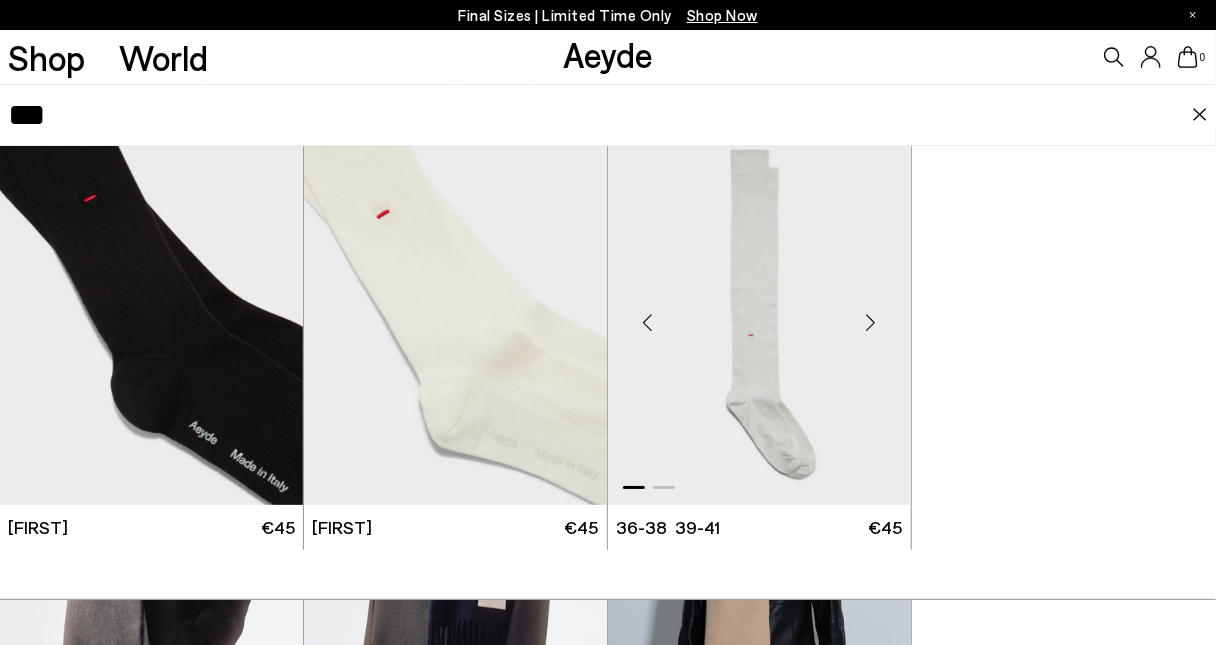 click at bounding box center (648, 322) 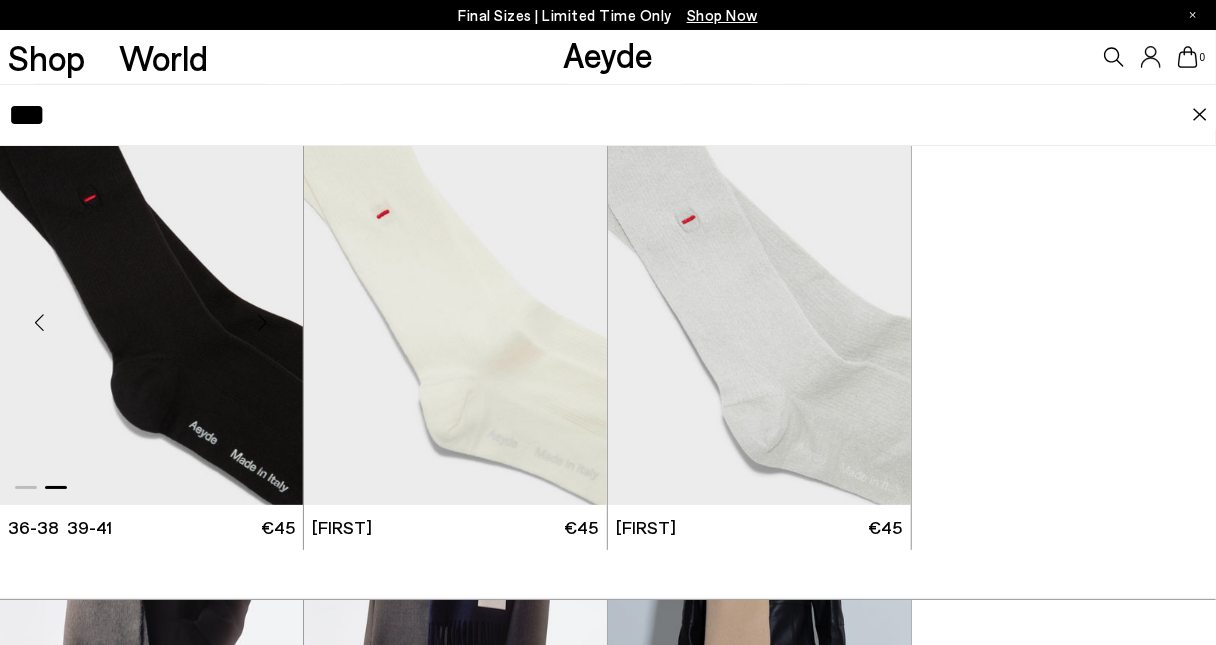 click at bounding box center [151, 314] 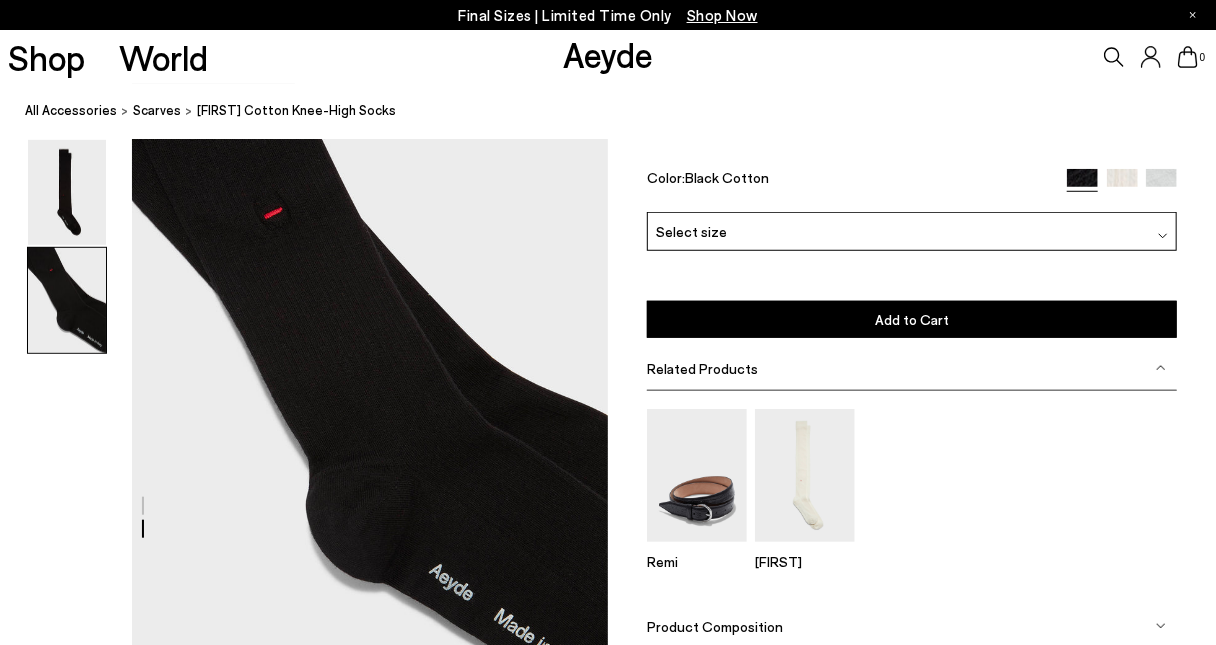 scroll, scrollTop: 530, scrollLeft: 0, axis: vertical 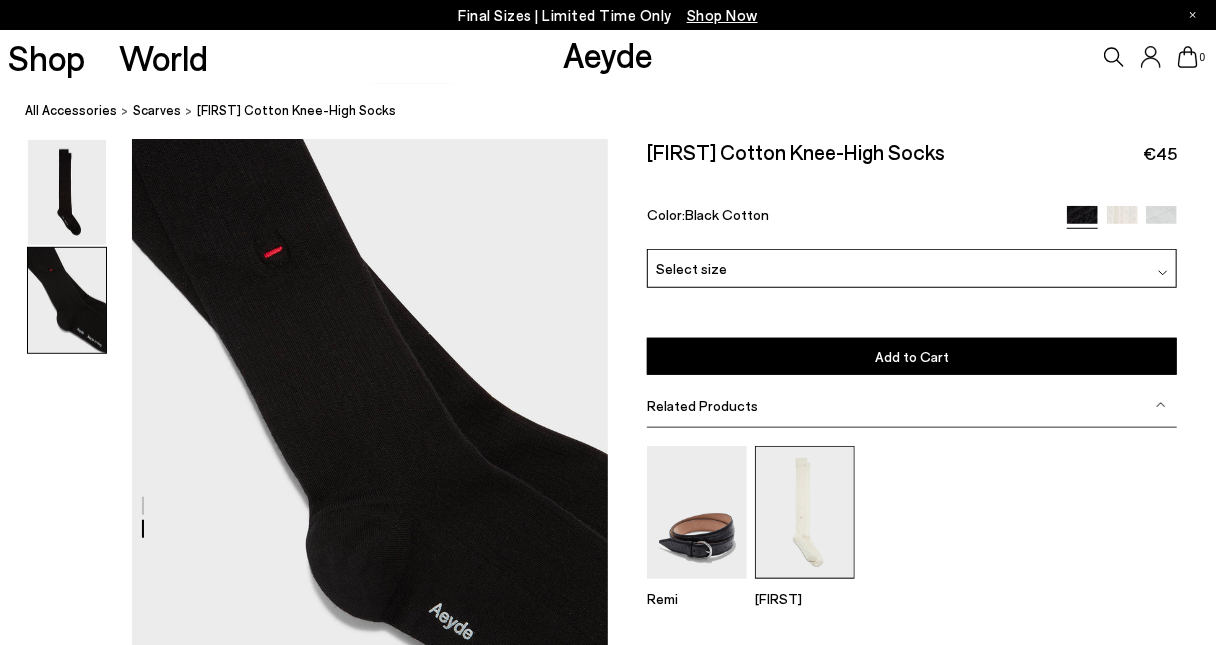 click at bounding box center [805, 512] 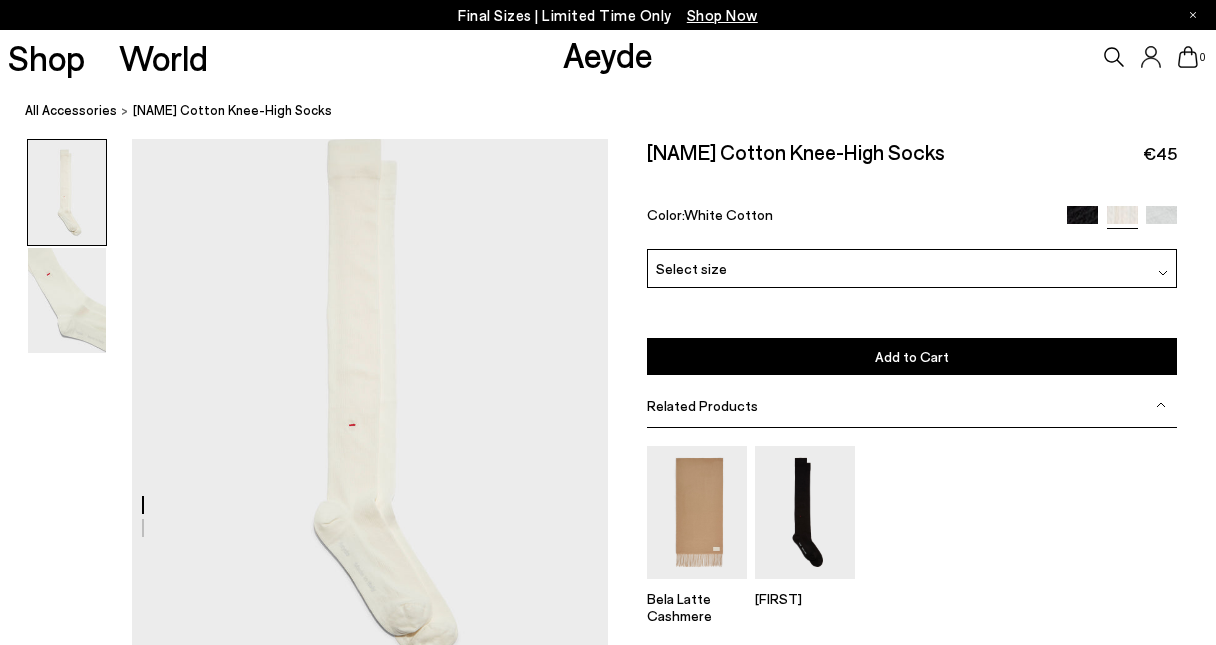 scroll, scrollTop: 0, scrollLeft: 0, axis: both 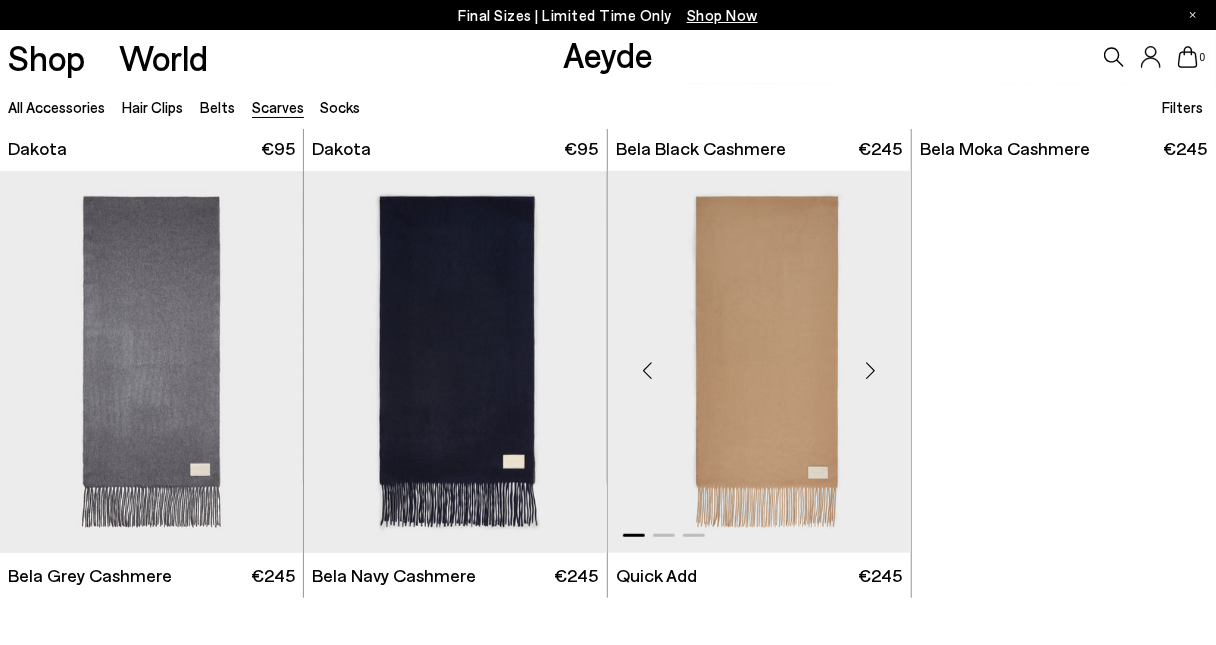click at bounding box center [871, 370] 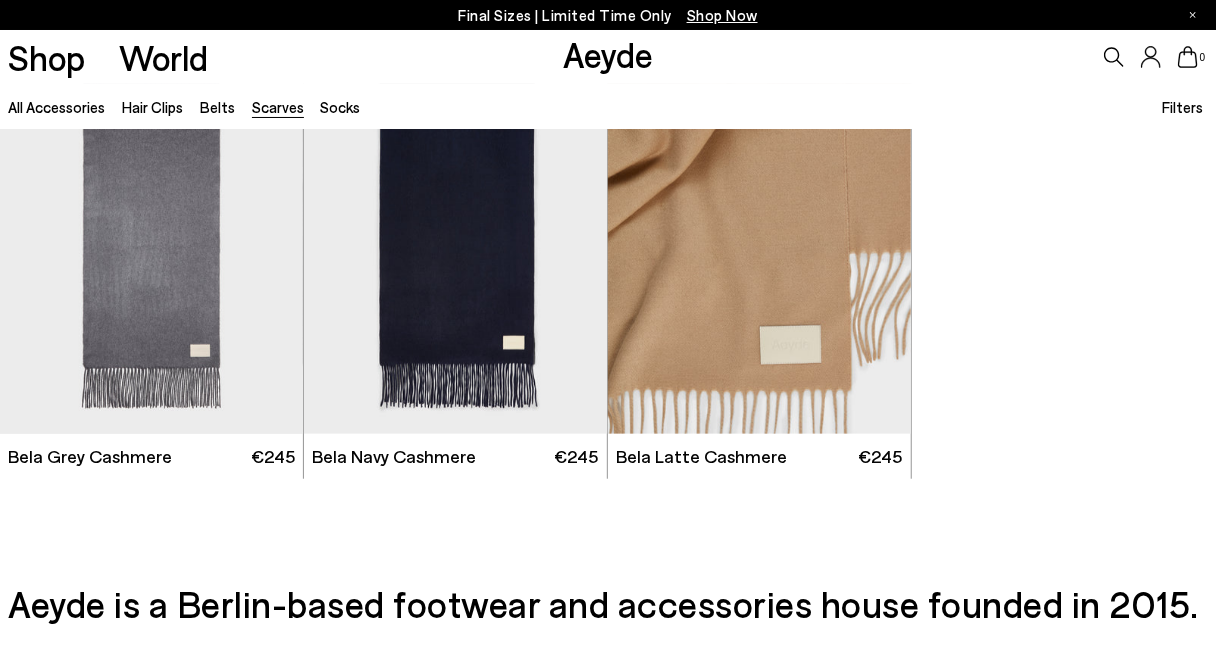 scroll, scrollTop: 360, scrollLeft: 0, axis: vertical 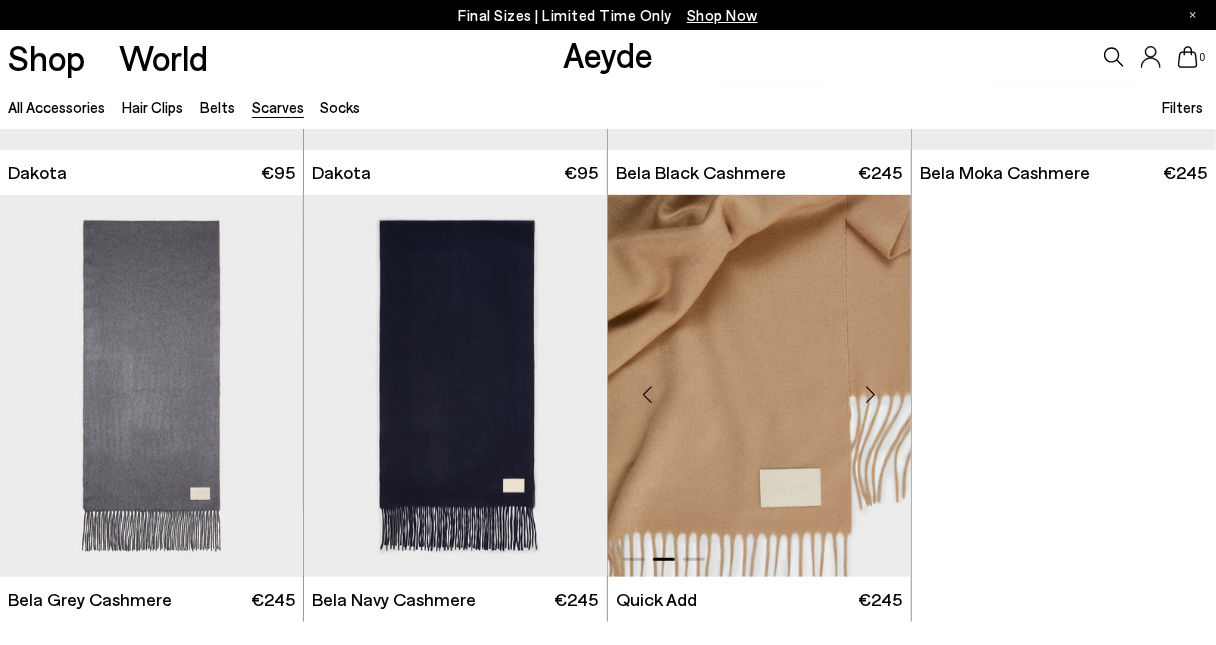 click at bounding box center (648, 394) 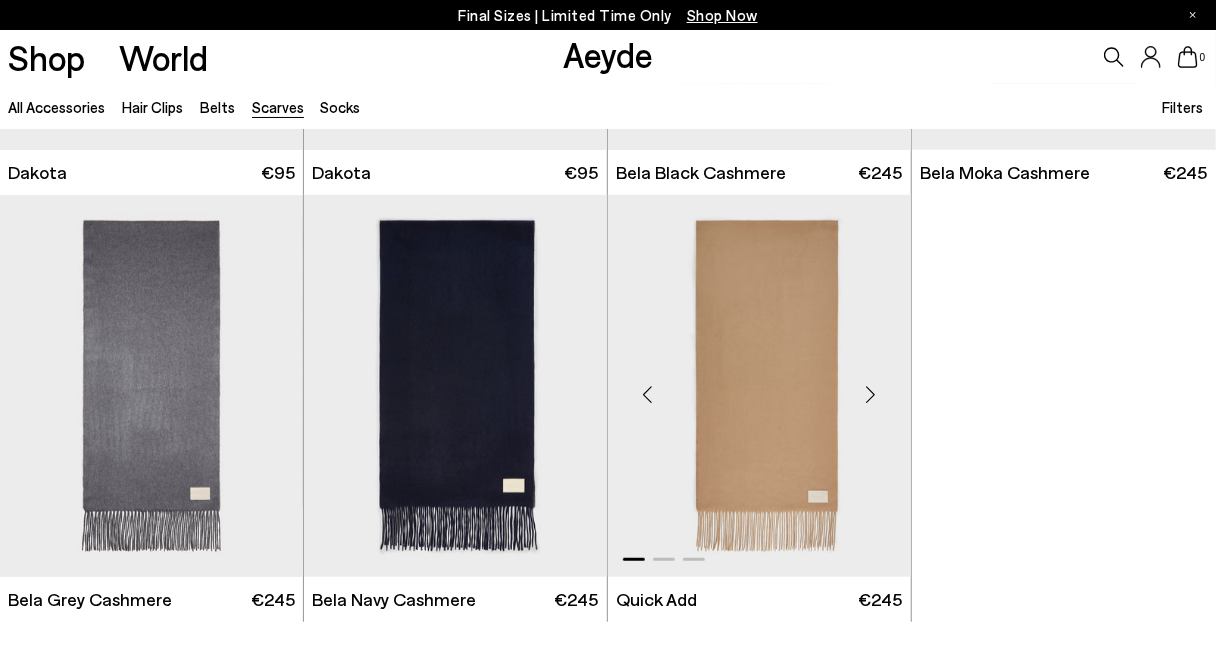 click at bounding box center [648, 394] 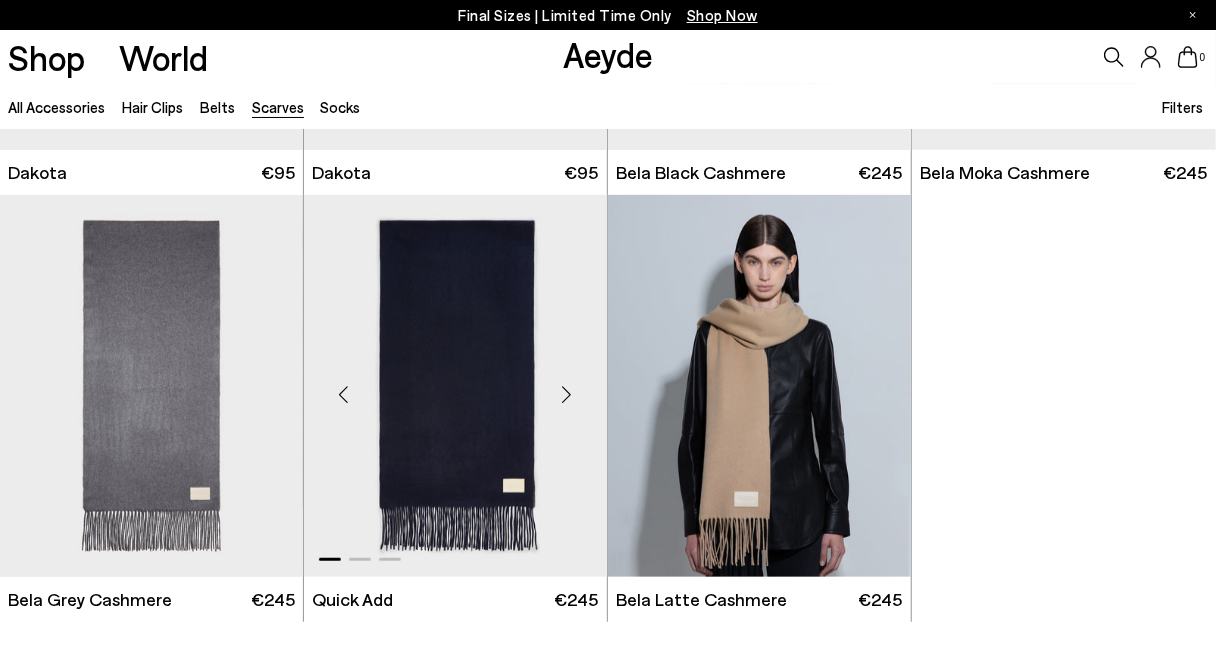 scroll, scrollTop: 0, scrollLeft: 0, axis: both 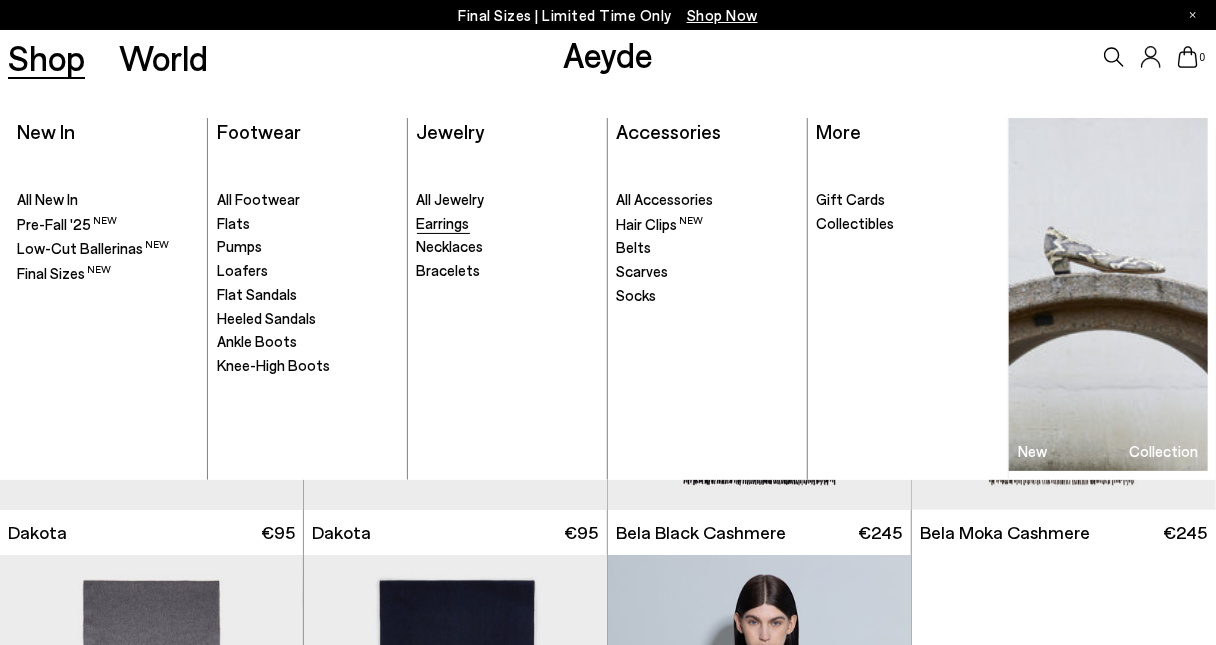 click on "Earrings" at bounding box center (443, 223) 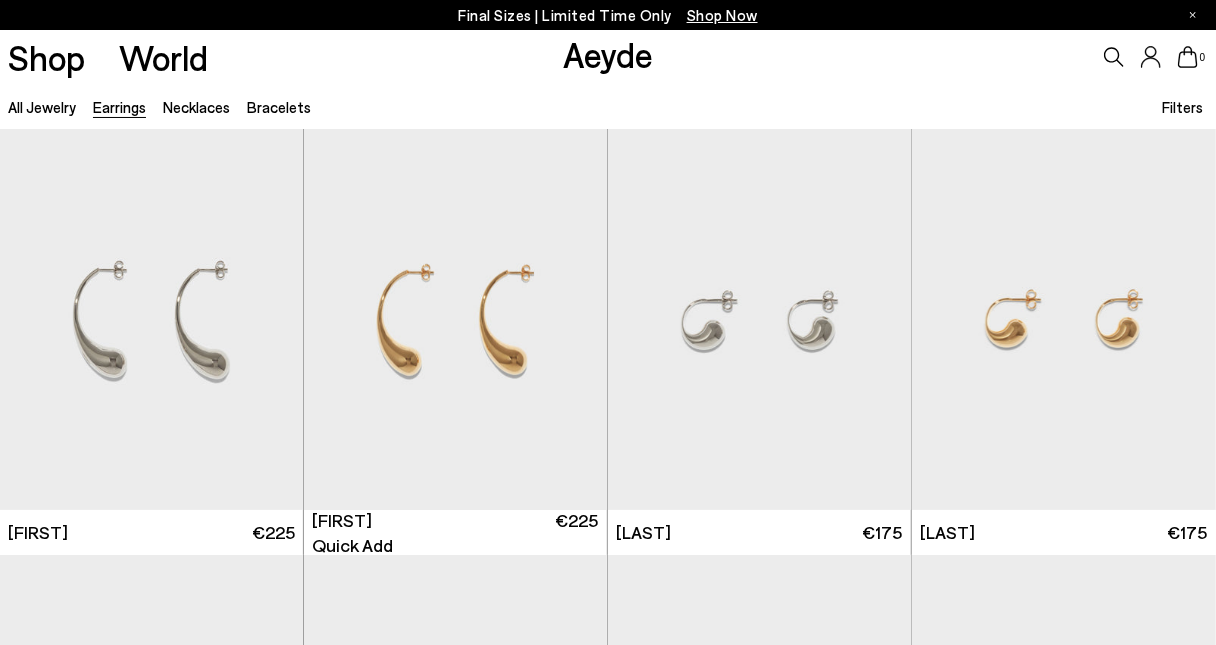 scroll, scrollTop: 8, scrollLeft: 0, axis: vertical 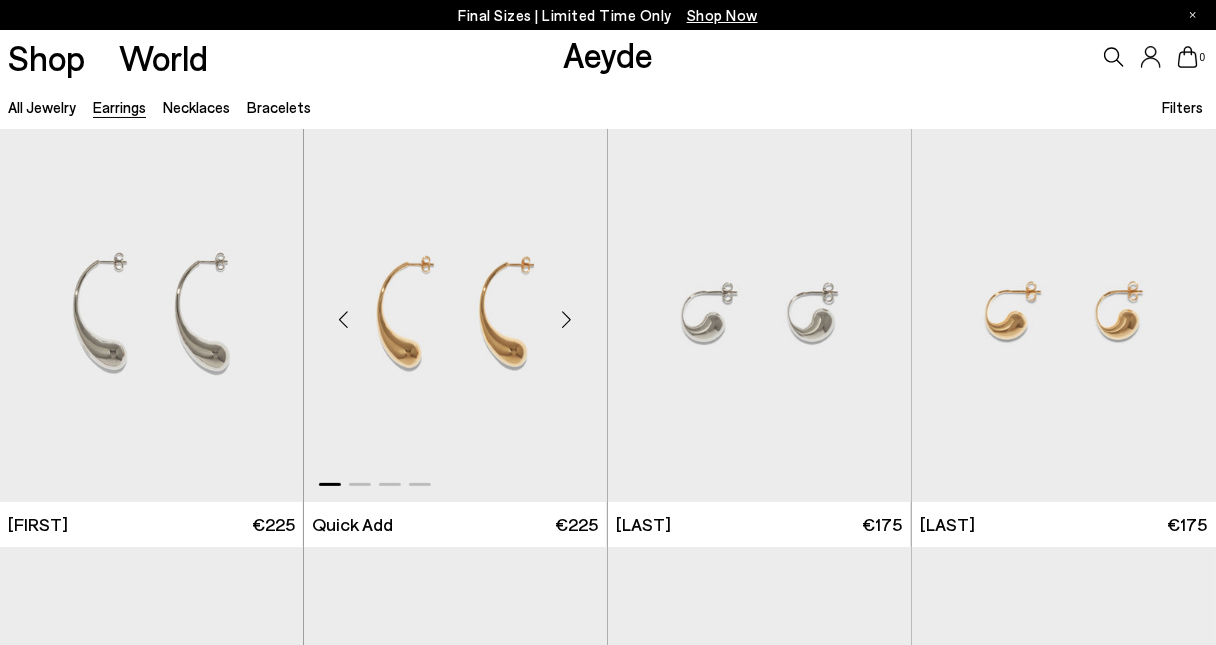 click at bounding box center (344, 320) 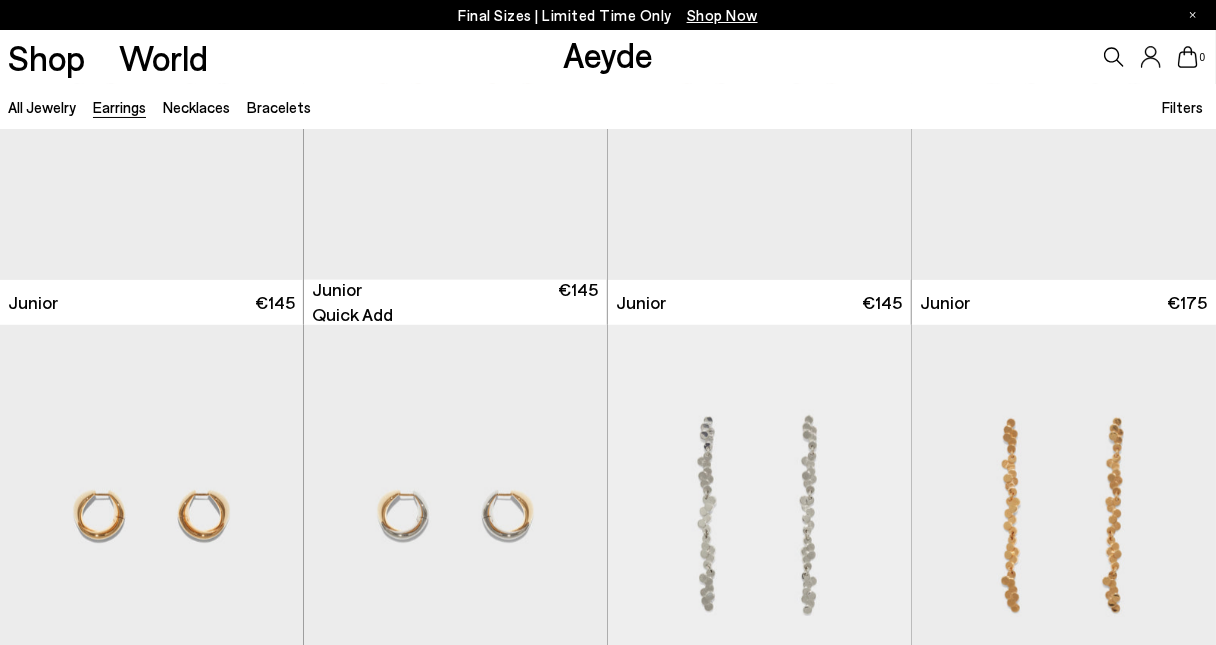 scroll, scrollTop: 664, scrollLeft: 0, axis: vertical 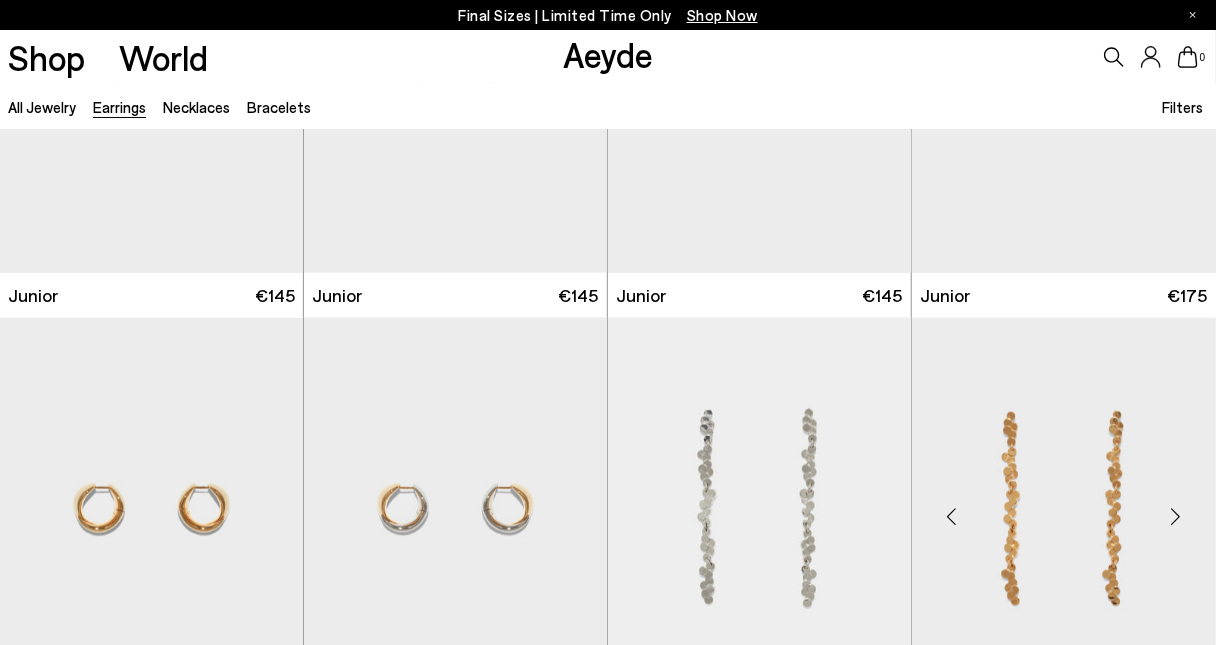 click at bounding box center (952, 516) 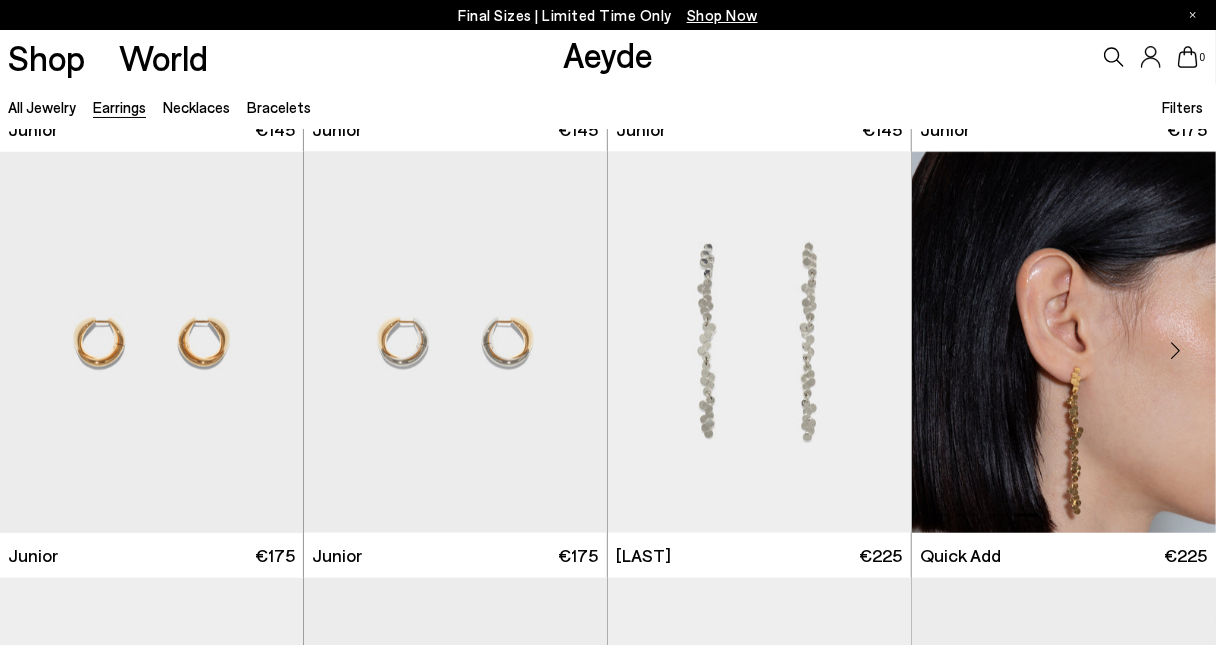 scroll, scrollTop: 829, scrollLeft: 0, axis: vertical 